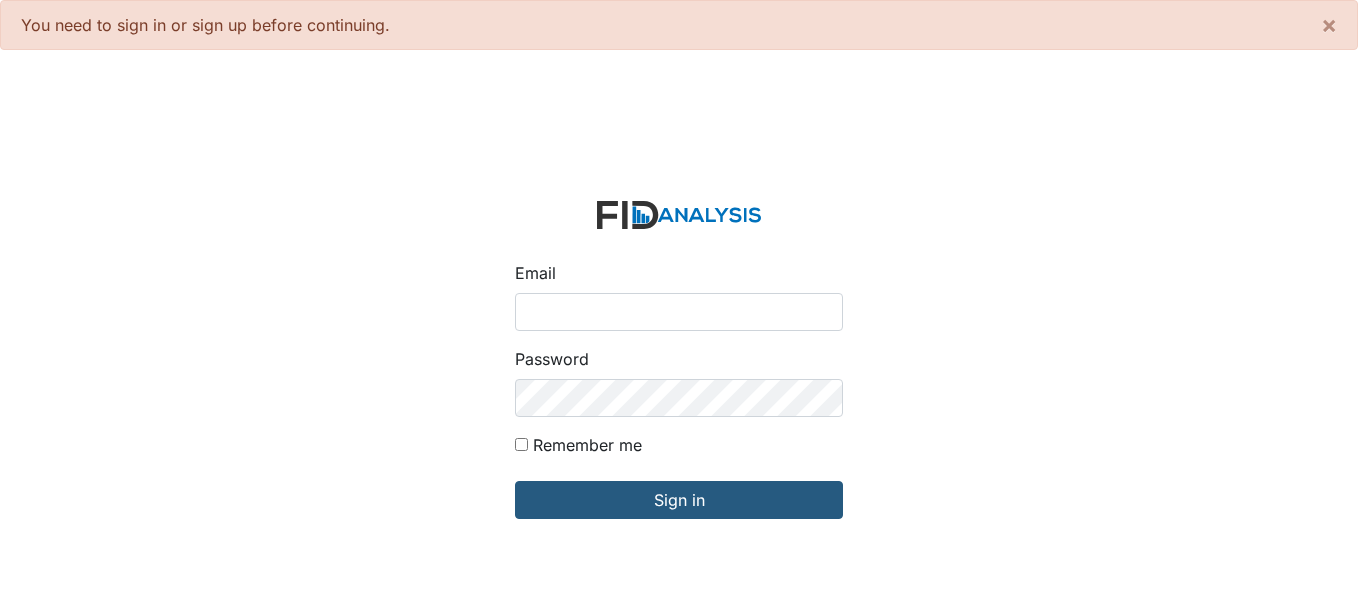 scroll, scrollTop: 0, scrollLeft: 0, axis: both 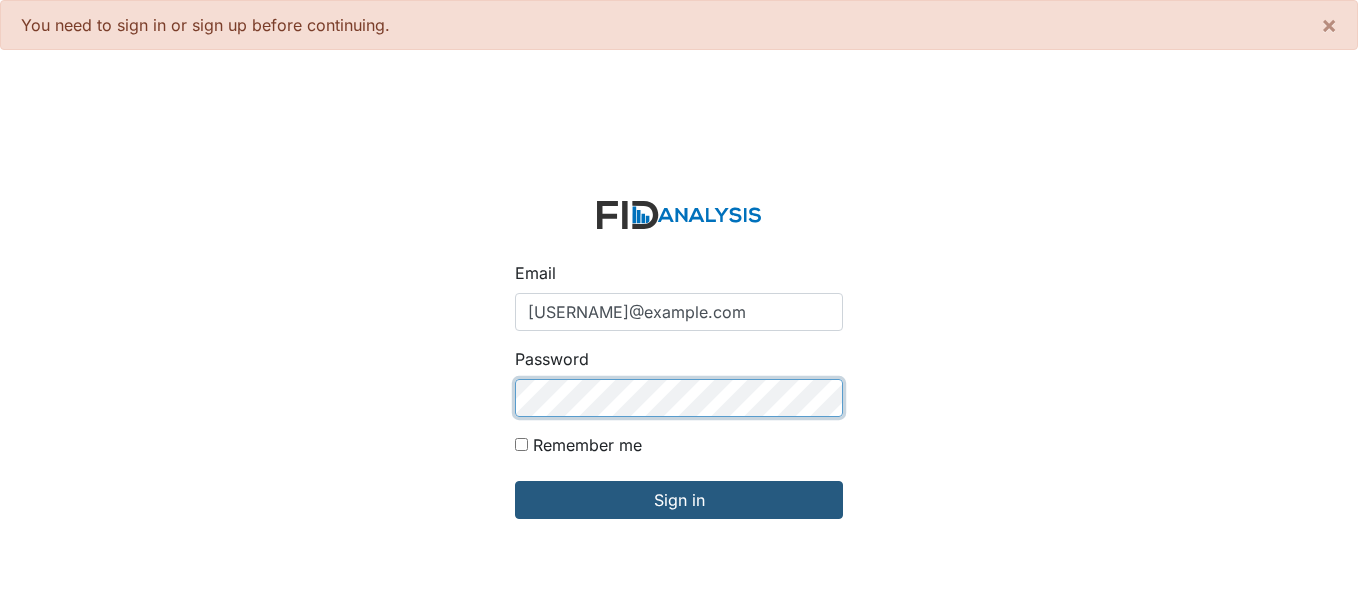 click on "Sign in" at bounding box center [679, 500] 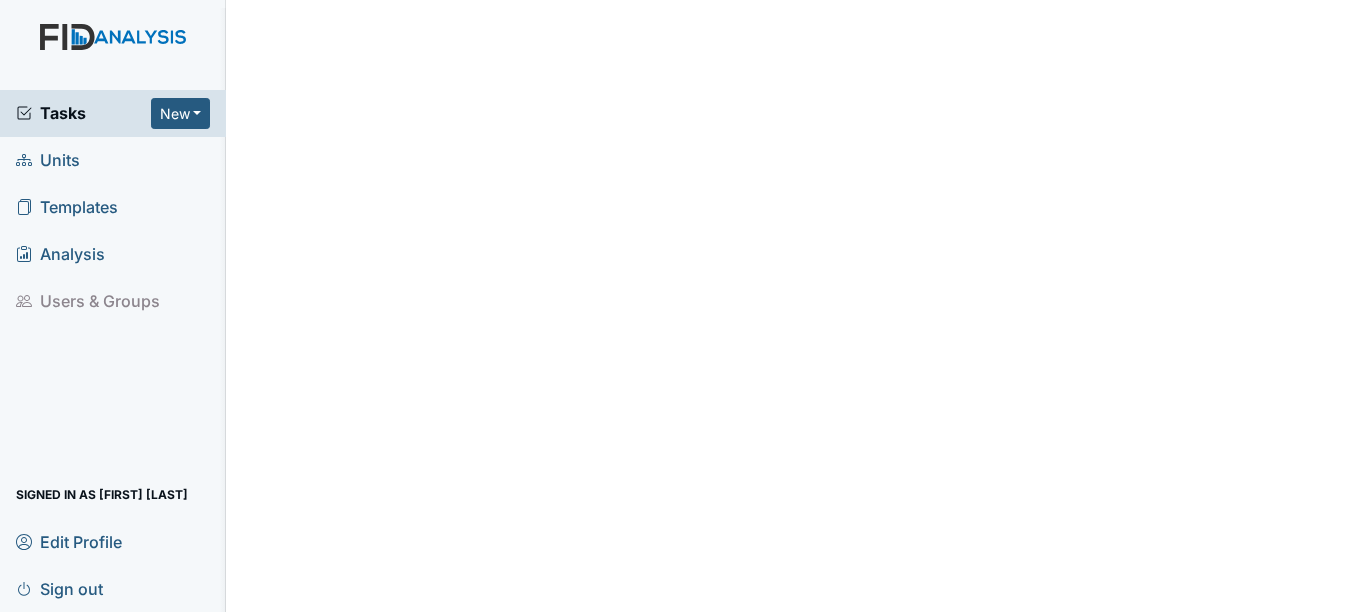 scroll, scrollTop: 0, scrollLeft: 0, axis: both 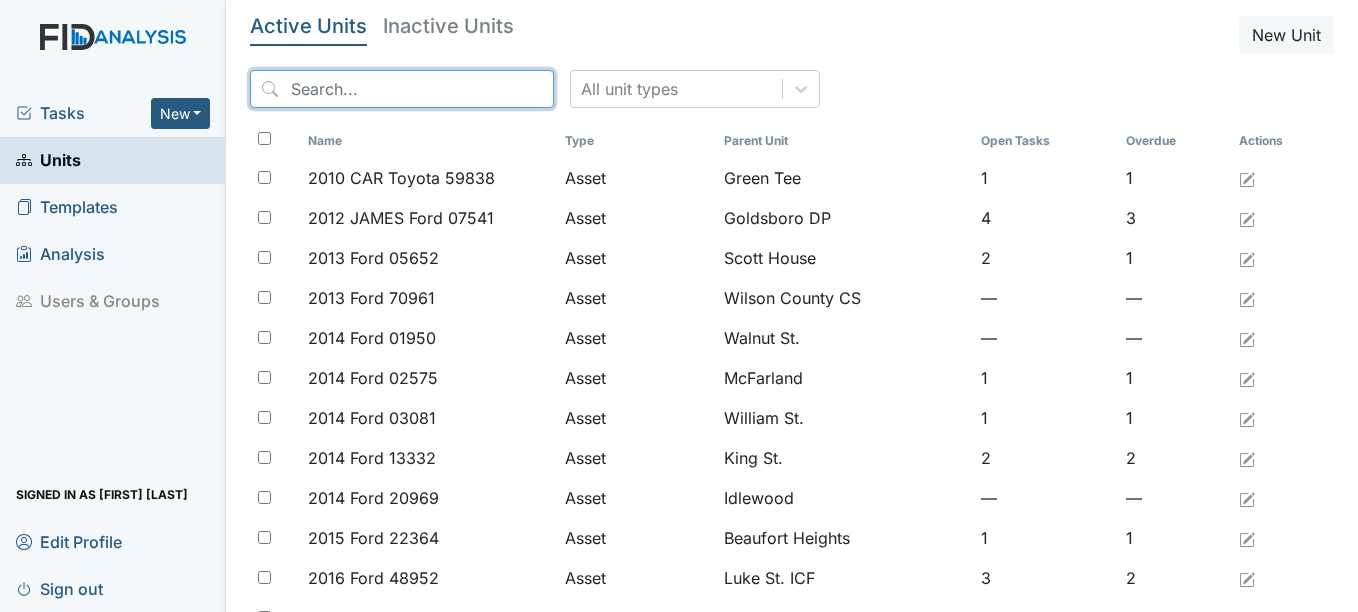 click at bounding box center [402, 89] 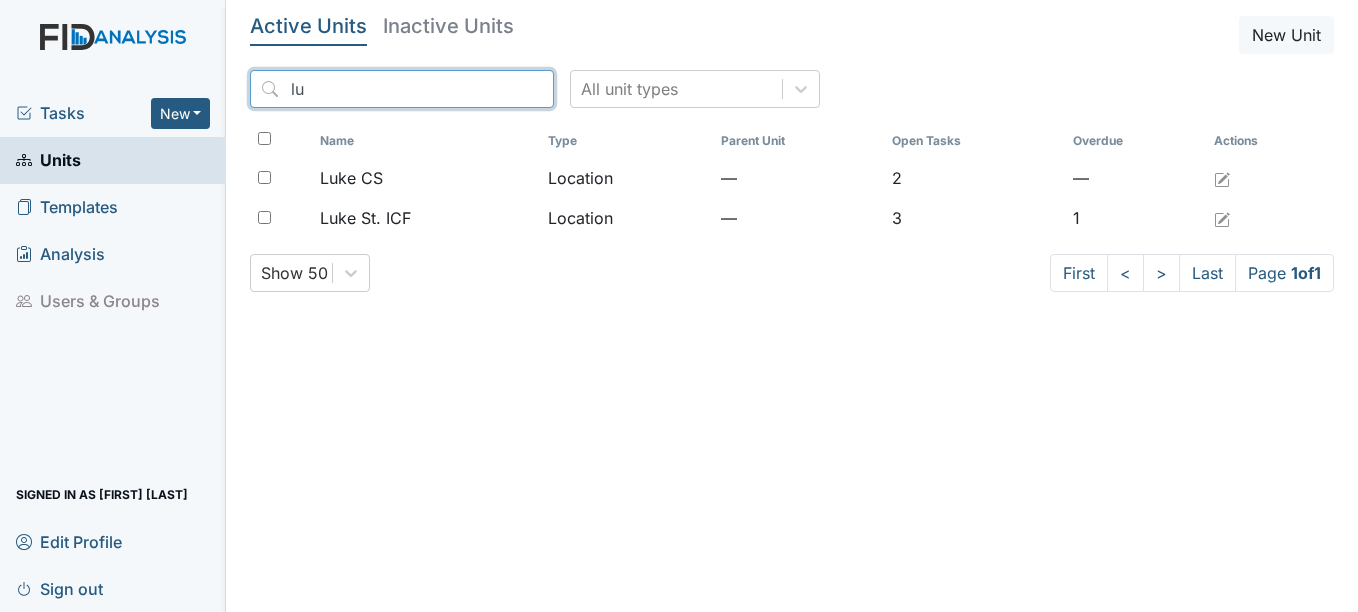 type on "l" 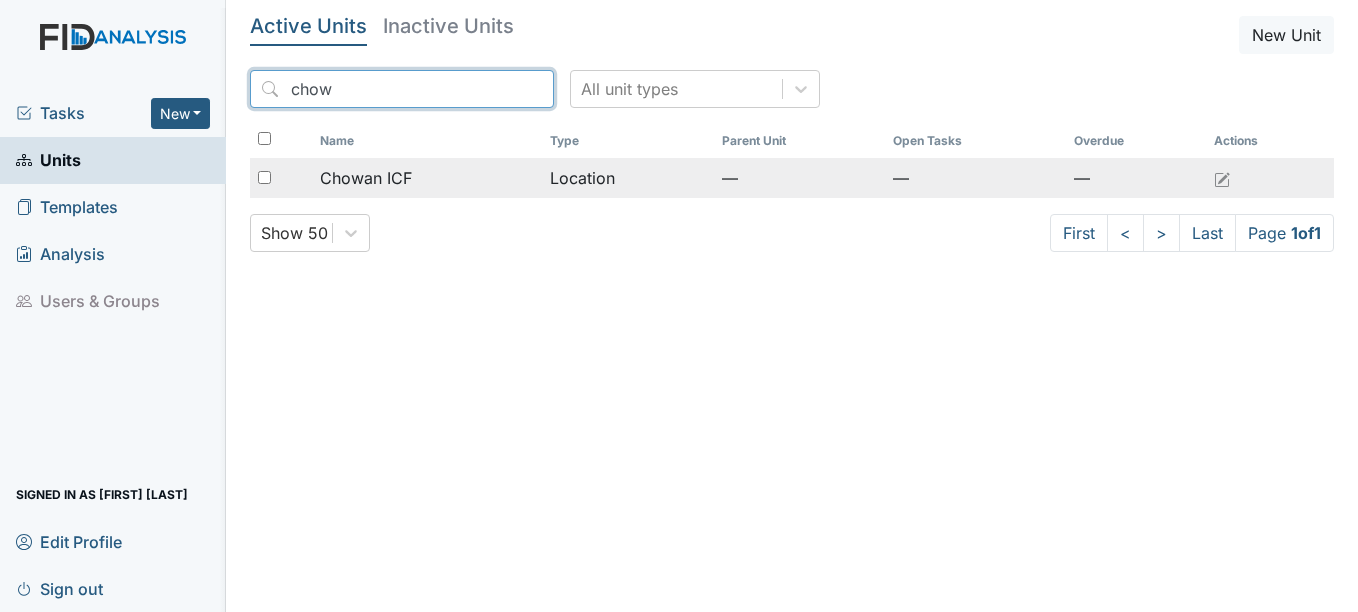 type on "chow" 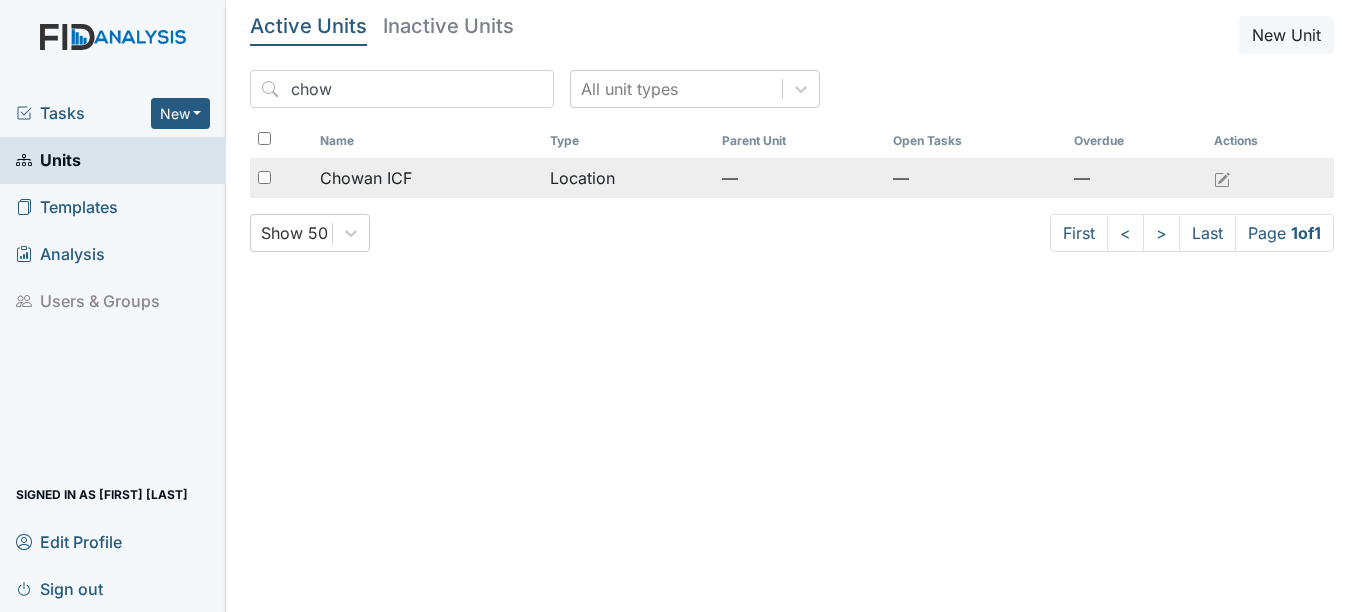 click on "Chowan ICF" at bounding box center [366, 178] 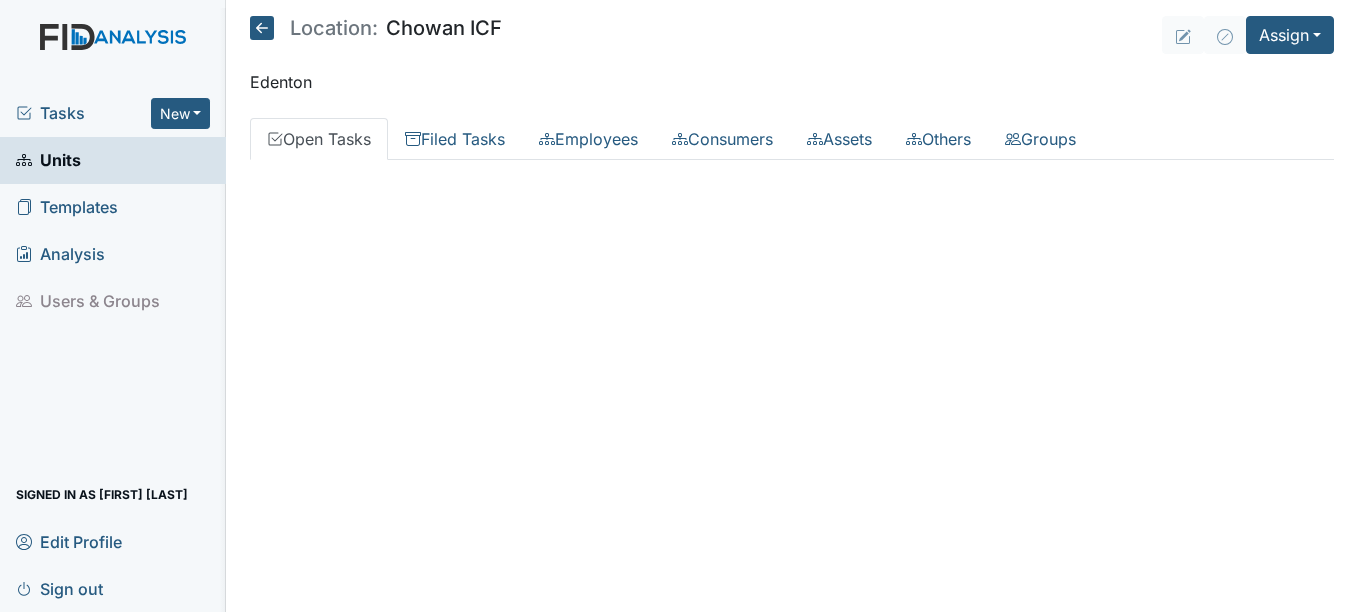 scroll, scrollTop: 0, scrollLeft: 0, axis: both 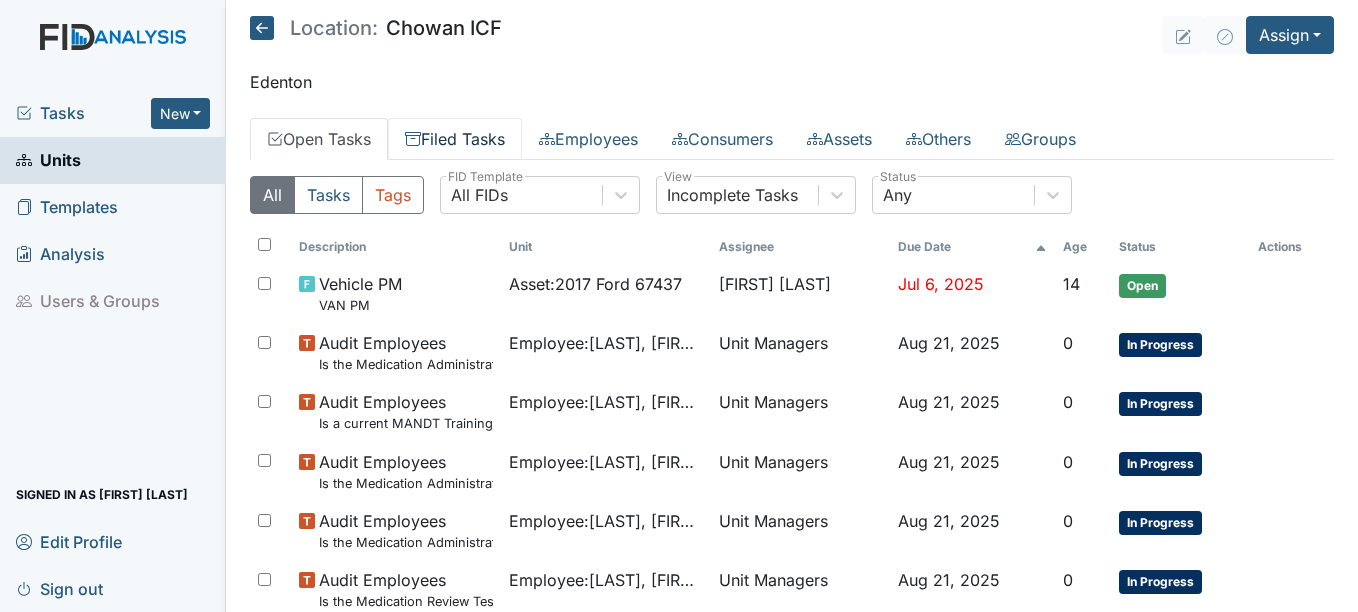 click on "Filed Tasks" at bounding box center [455, 139] 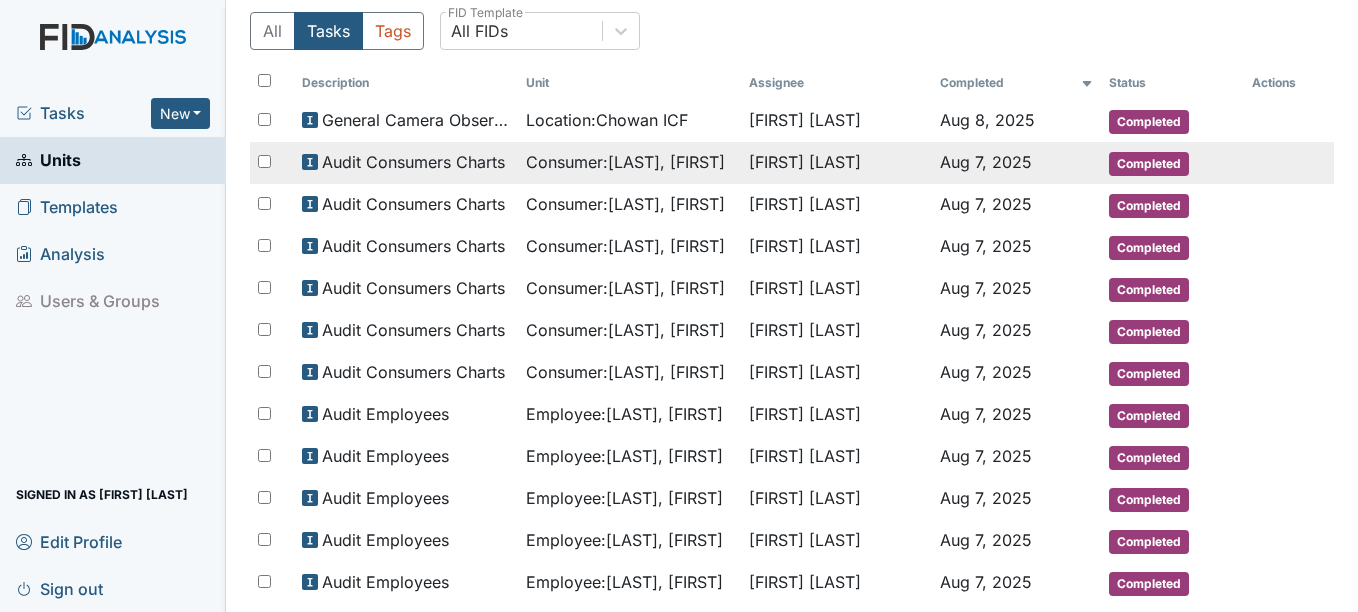 scroll, scrollTop: 200, scrollLeft: 0, axis: vertical 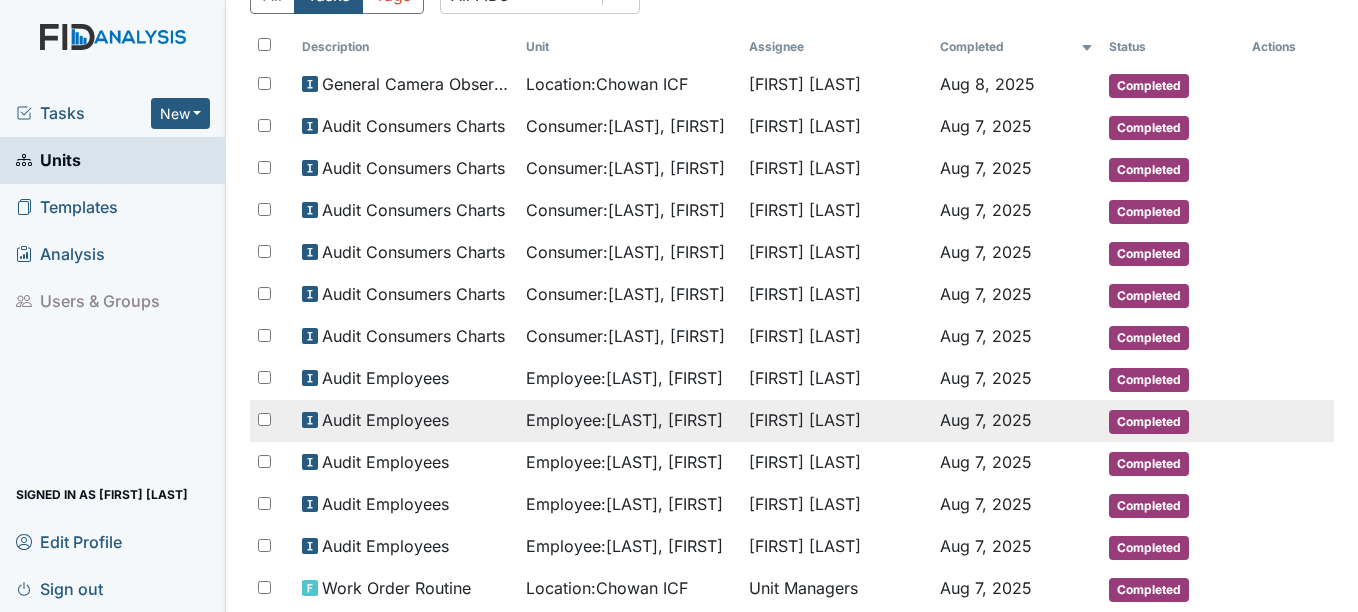 click on "Completed" at bounding box center (1149, 422) 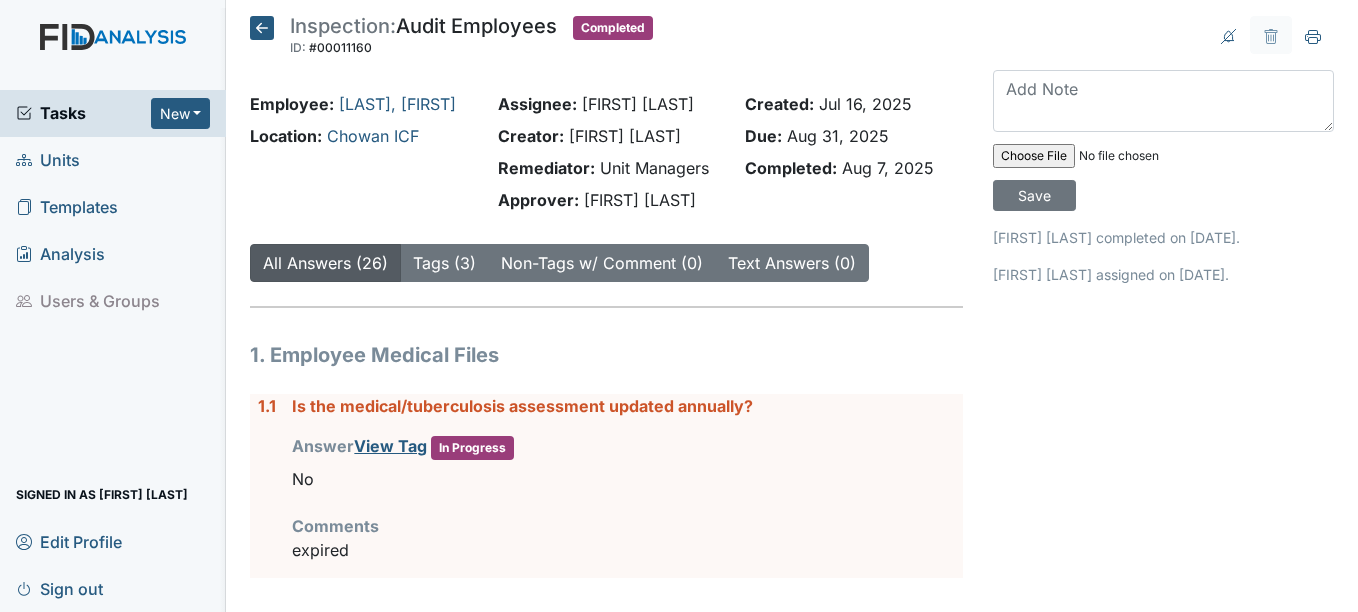 scroll, scrollTop: 0, scrollLeft: 0, axis: both 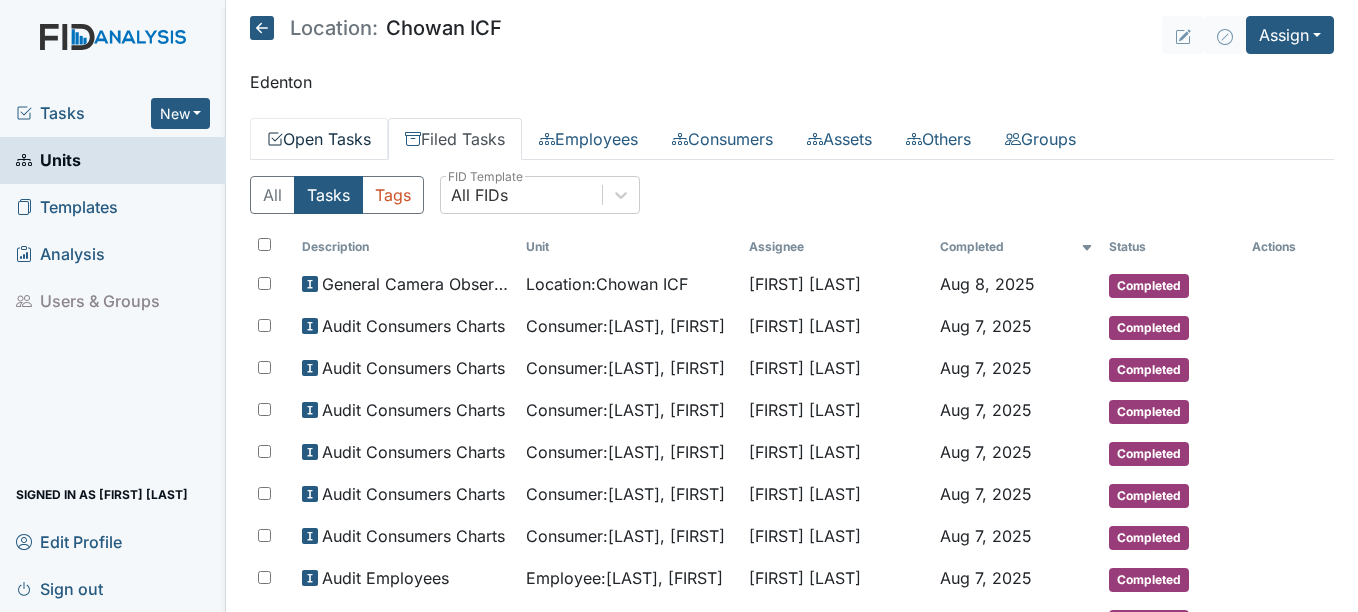 click on "Open Tasks" at bounding box center (319, 139) 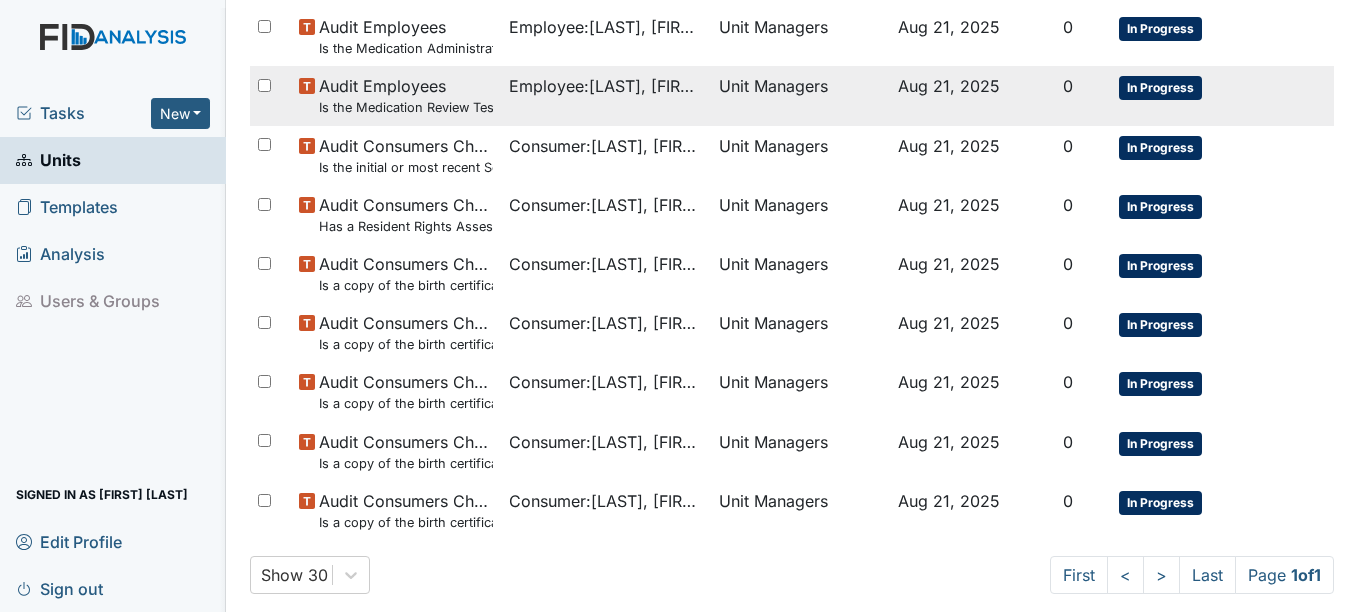 scroll, scrollTop: 997, scrollLeft: 0, axis: vertical 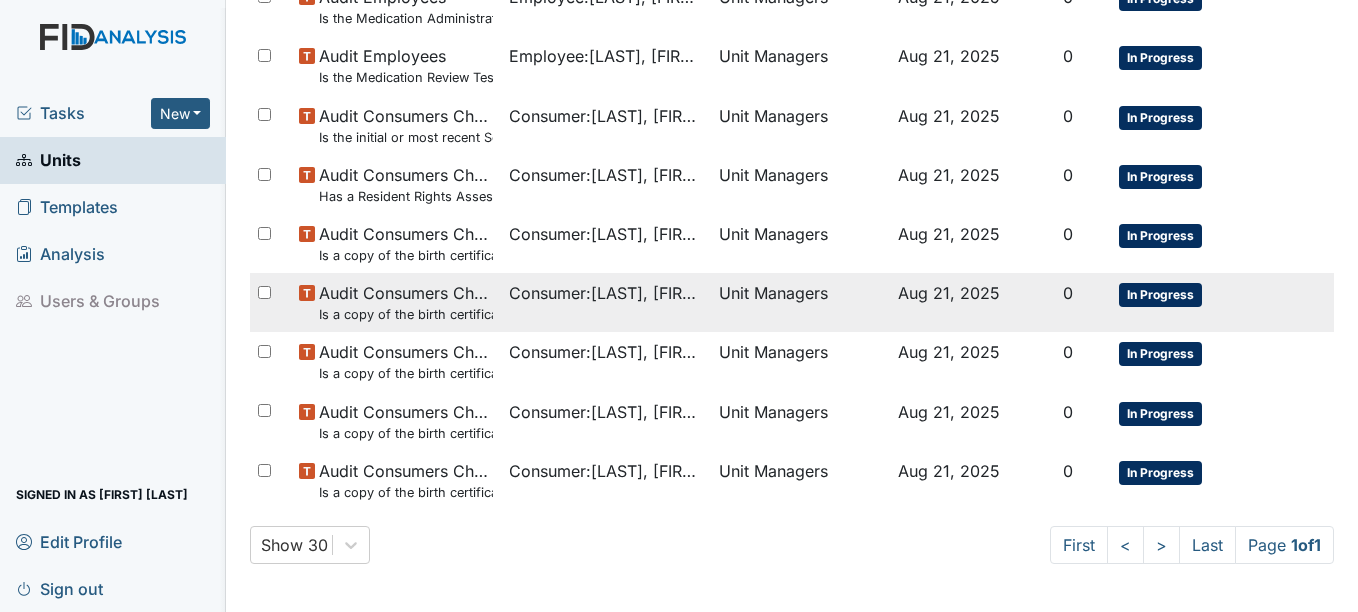 click on "In Progress" at bounding box center (1160, 295) 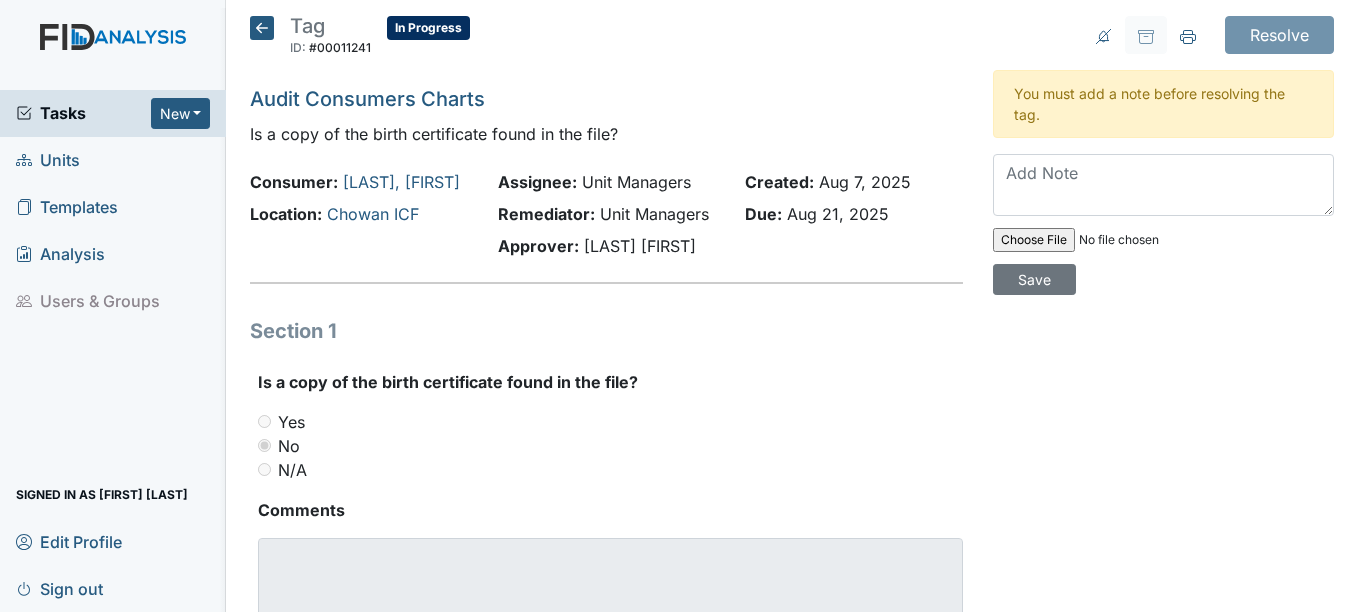 scroll, scrollTop: 0, scrollLeft: 0, axis: both 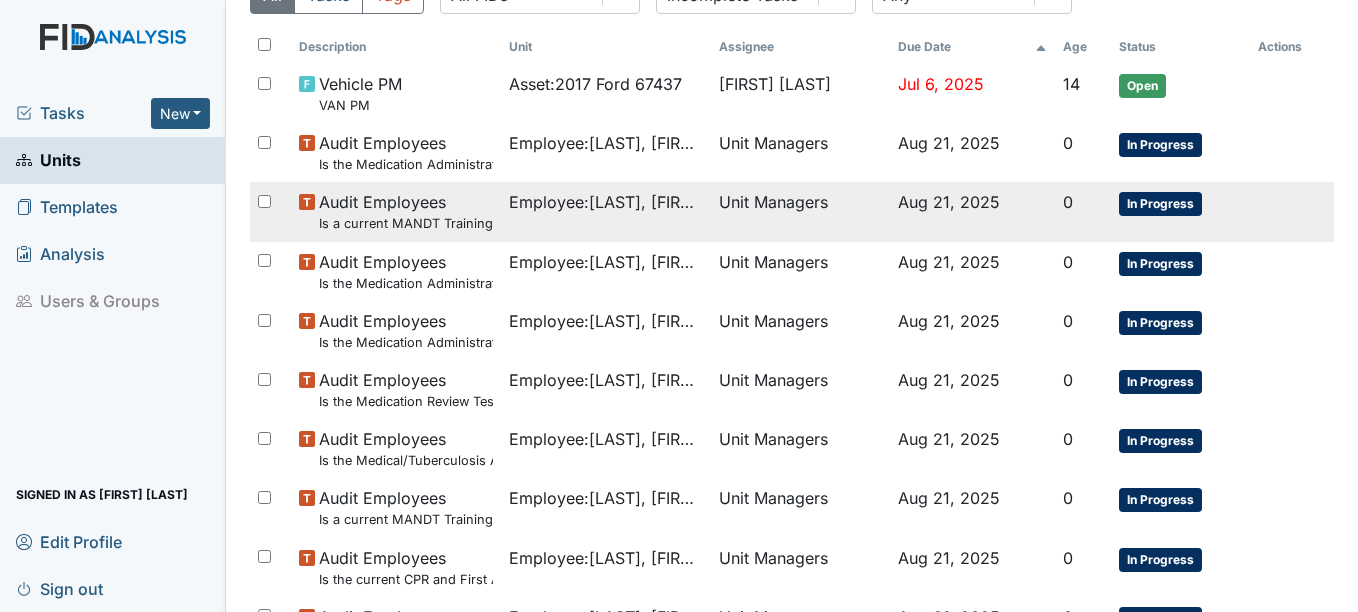 click on "In Progress" at bounding box center (1160, 204) 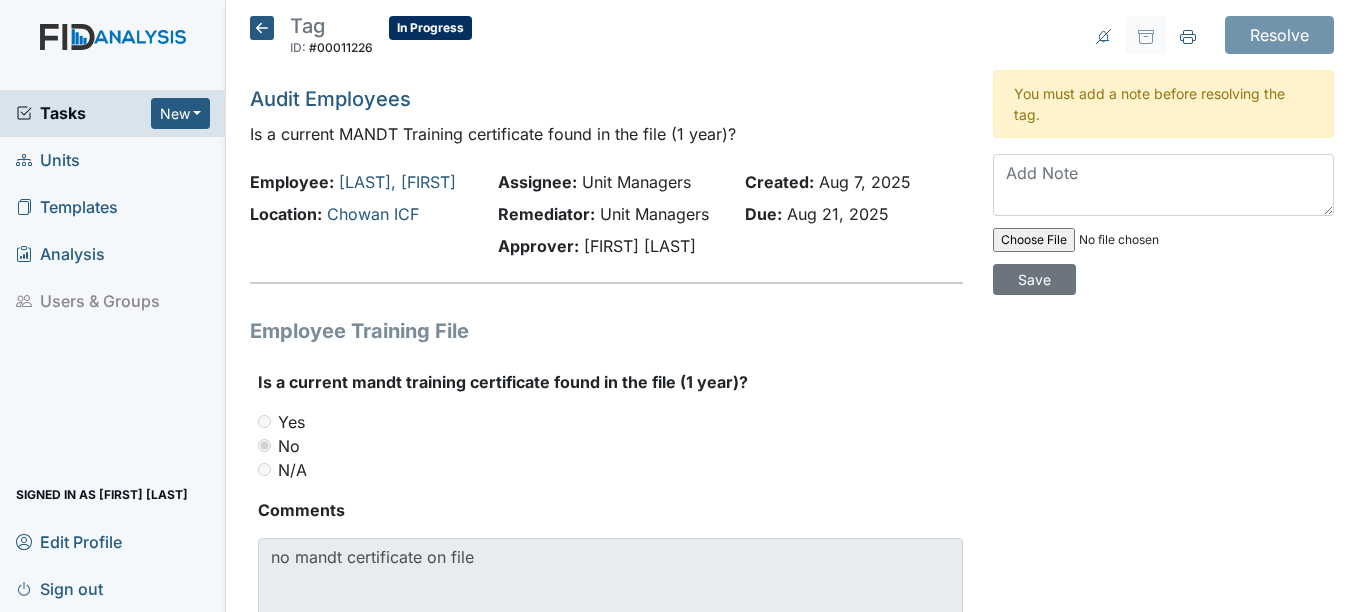 scroll, scrollTop: 0, scrollLeft: 0, axis: both 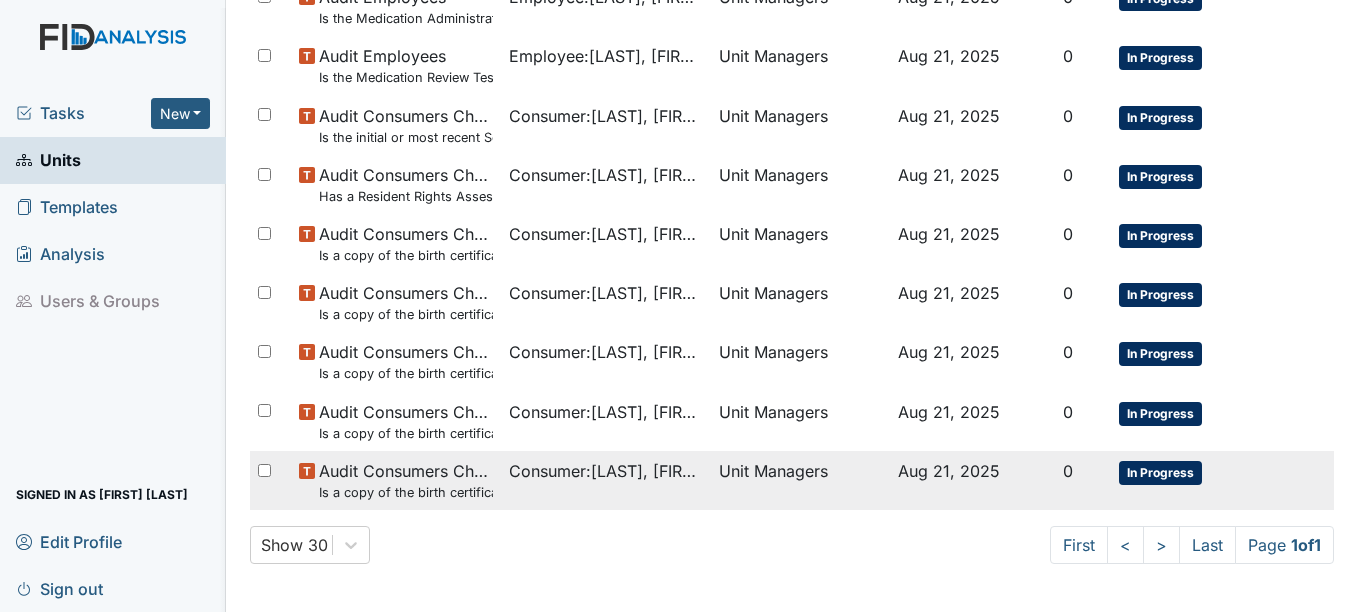 click on "In Progress" at bounding box center [1160, 473] 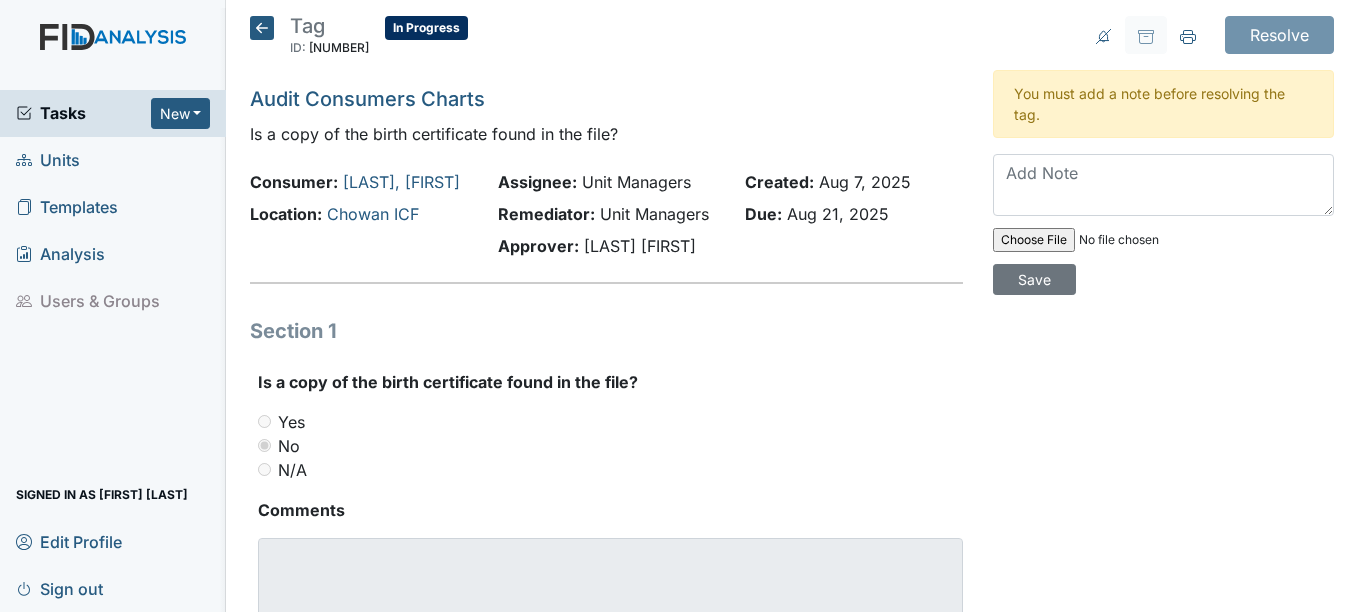 scroll, scrollTop: 0, scrollLeft: 0, axis: both 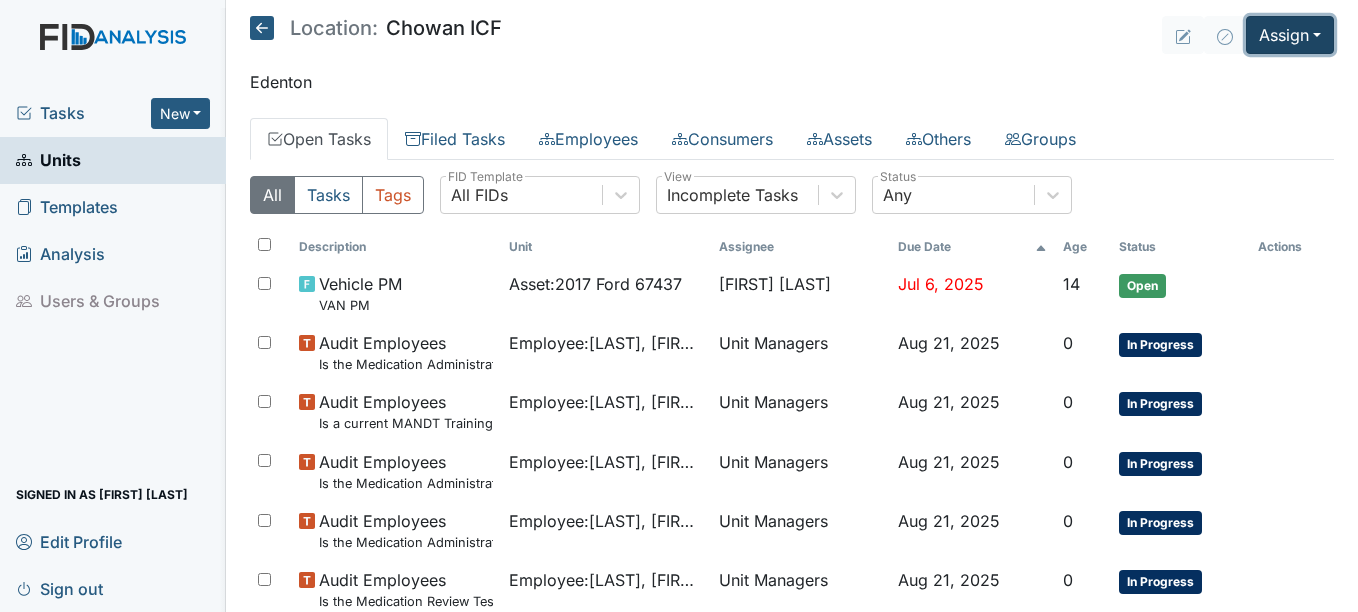 click on "Assign" at bounding box center [1290, 35] 